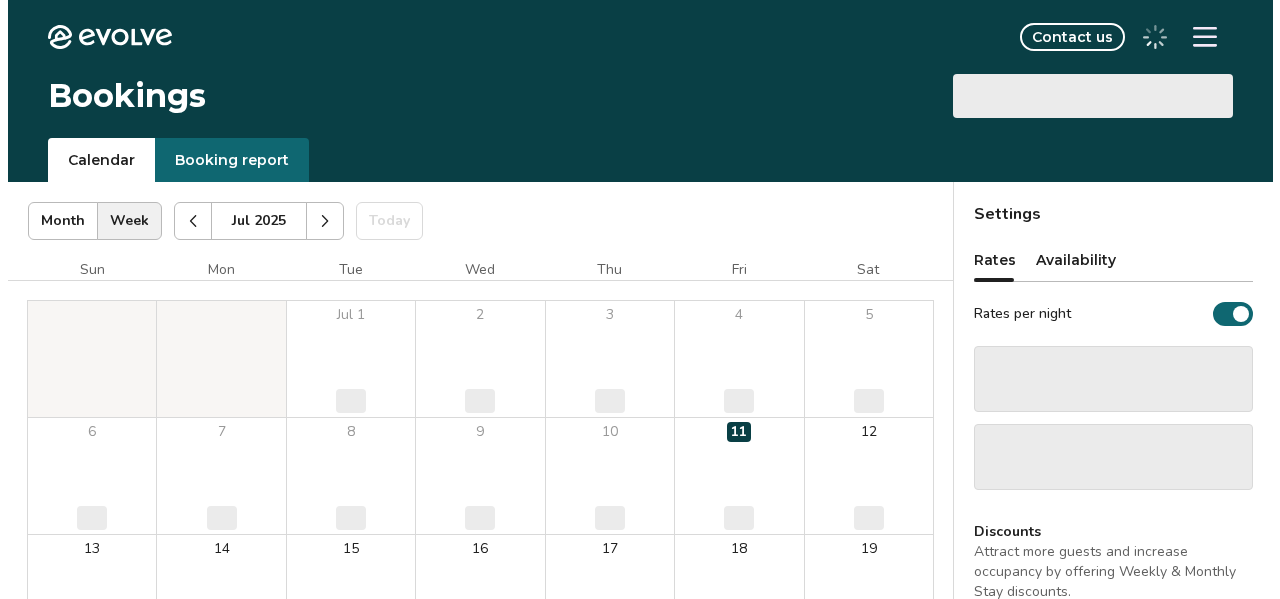 scroll, scrollTop: 0, scrollLeft: 0, axis: both 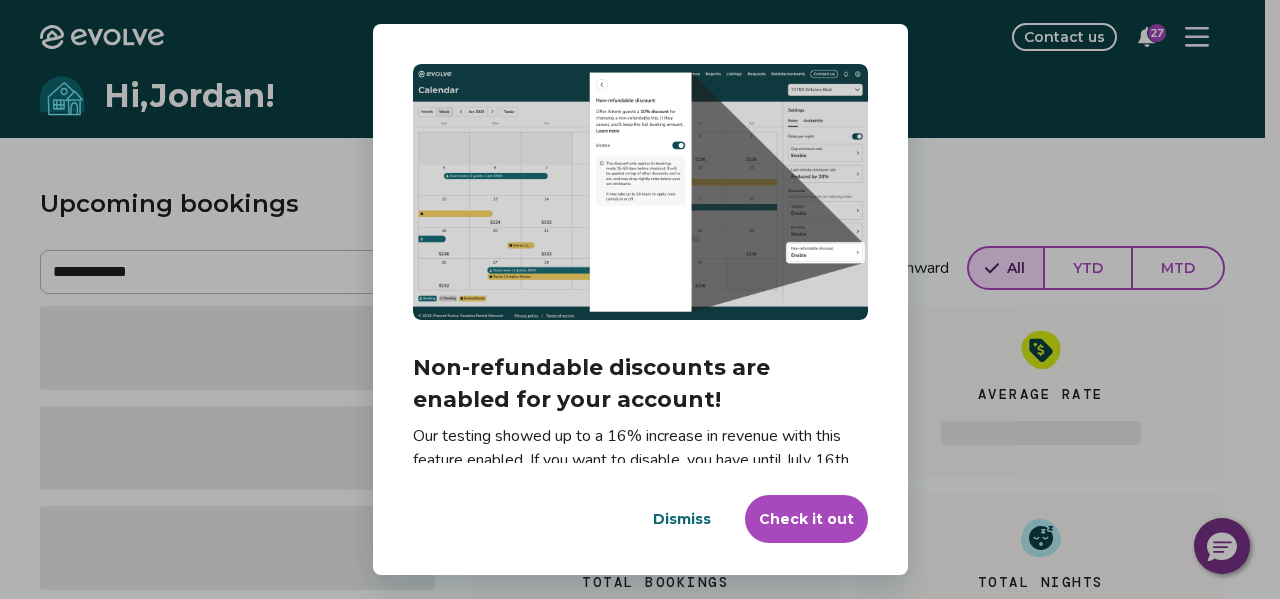 click on "Dismiss" at bounding box center [682, 519] 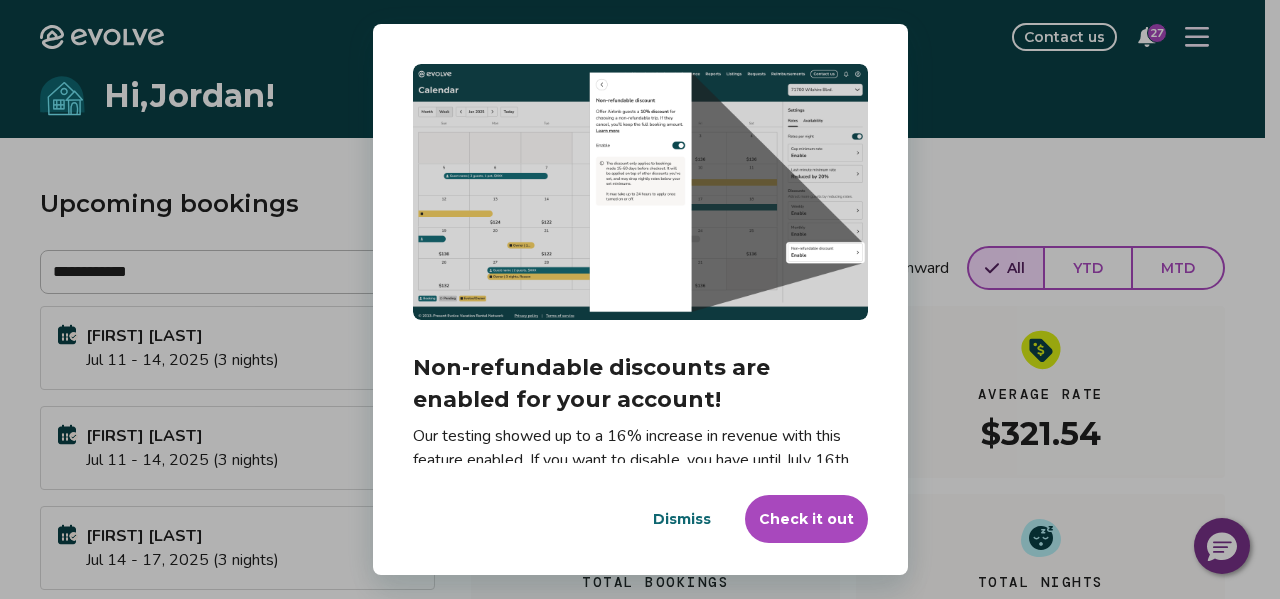 click on "Dismiss" at bounding box center (682, 519) 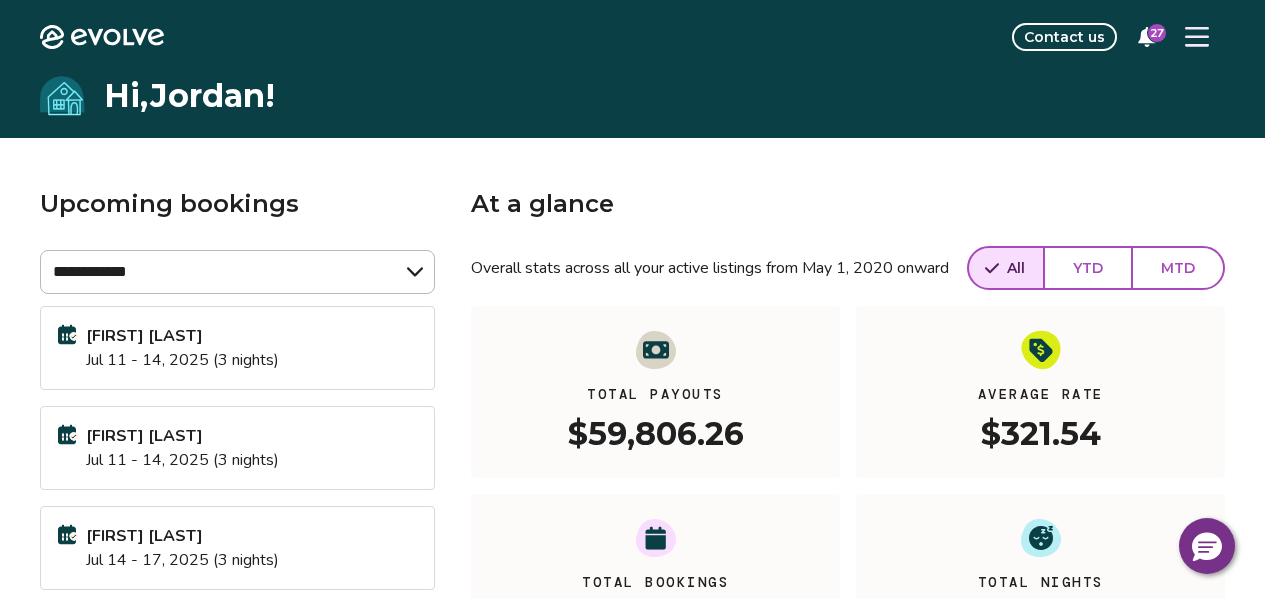 click at bounding box center (1197, 37) 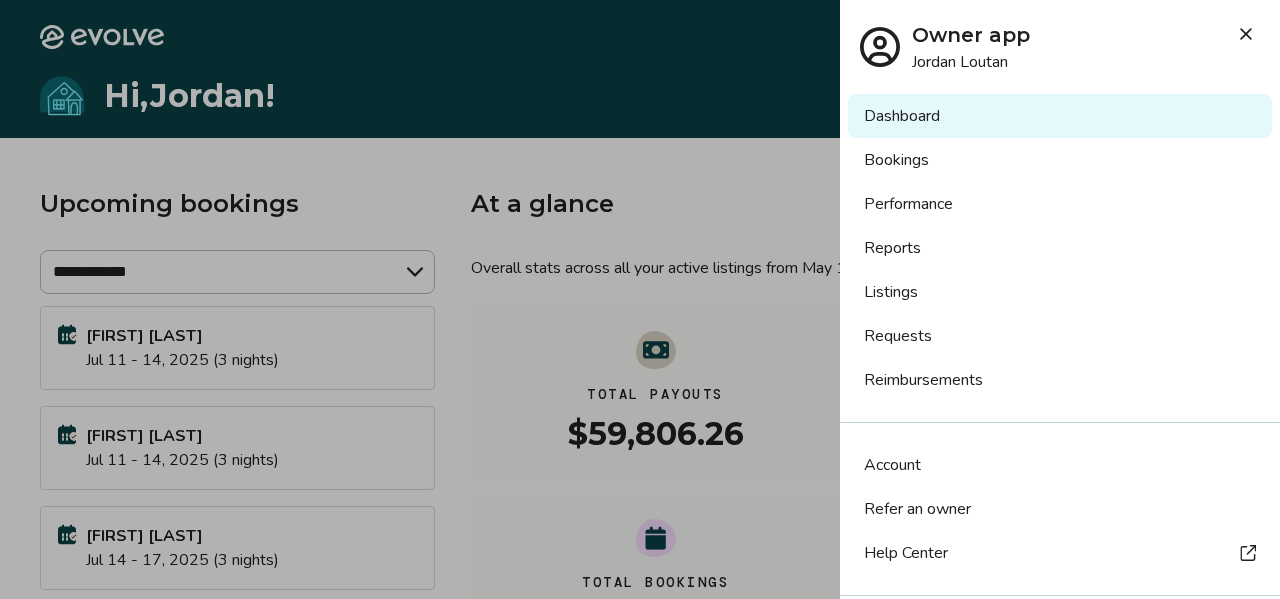 click on "Bookings" at bounding box center (1060, 160) 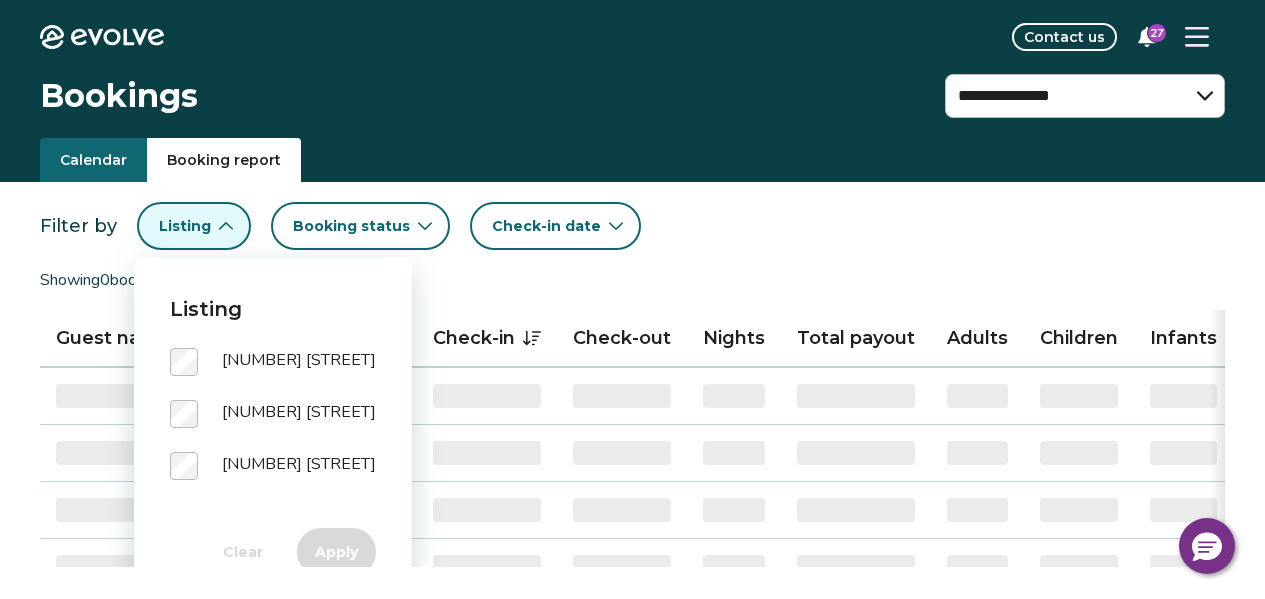 click on "[NUMBER] [STREET]" at bounding box center [273, 374] 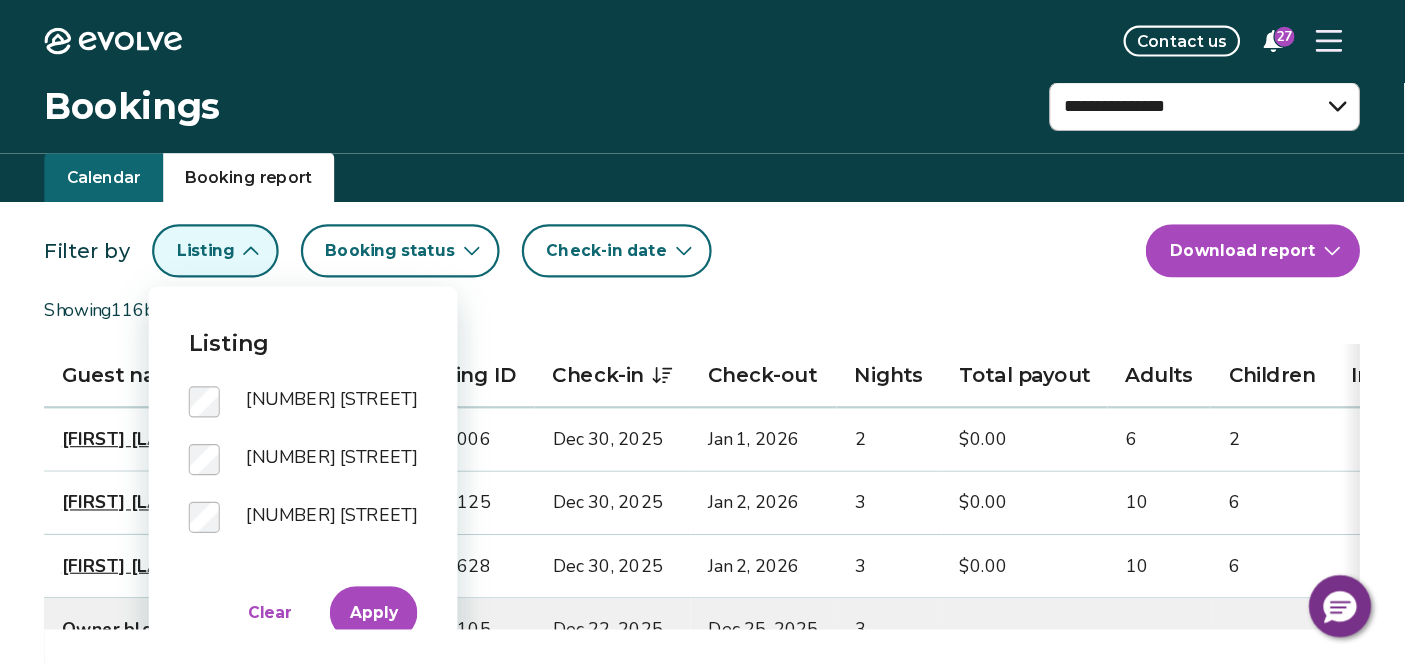 scroll, scrollTop: 0, scrollLeft: 0, axis: both 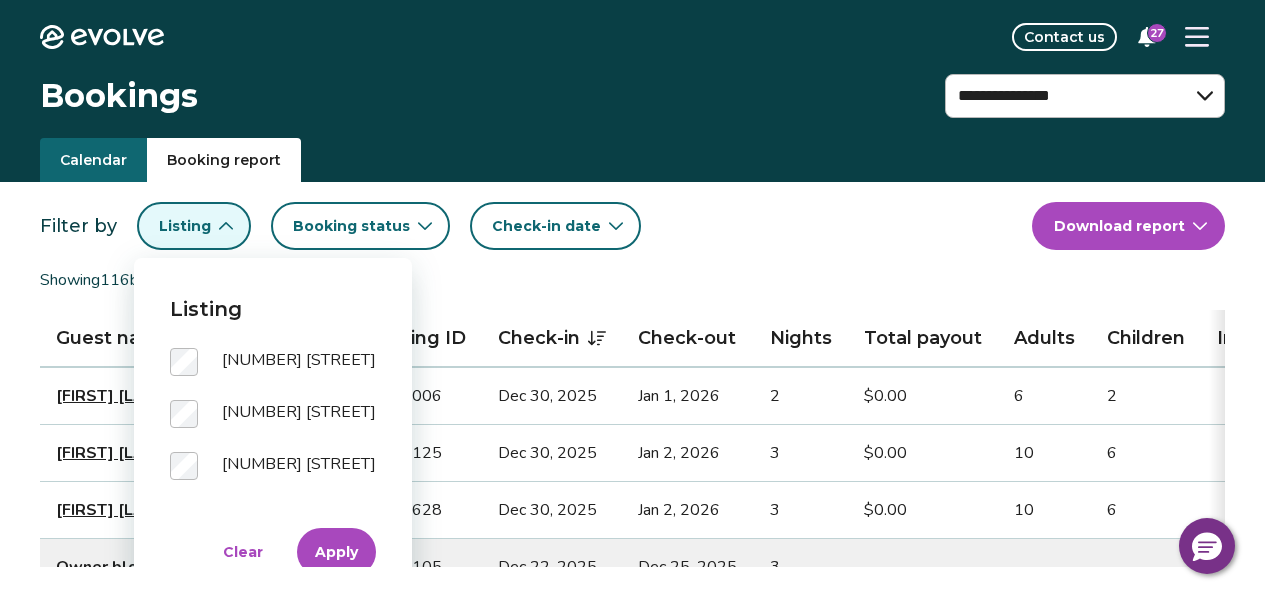 click on "Apply" at bounding box center (336, 552) 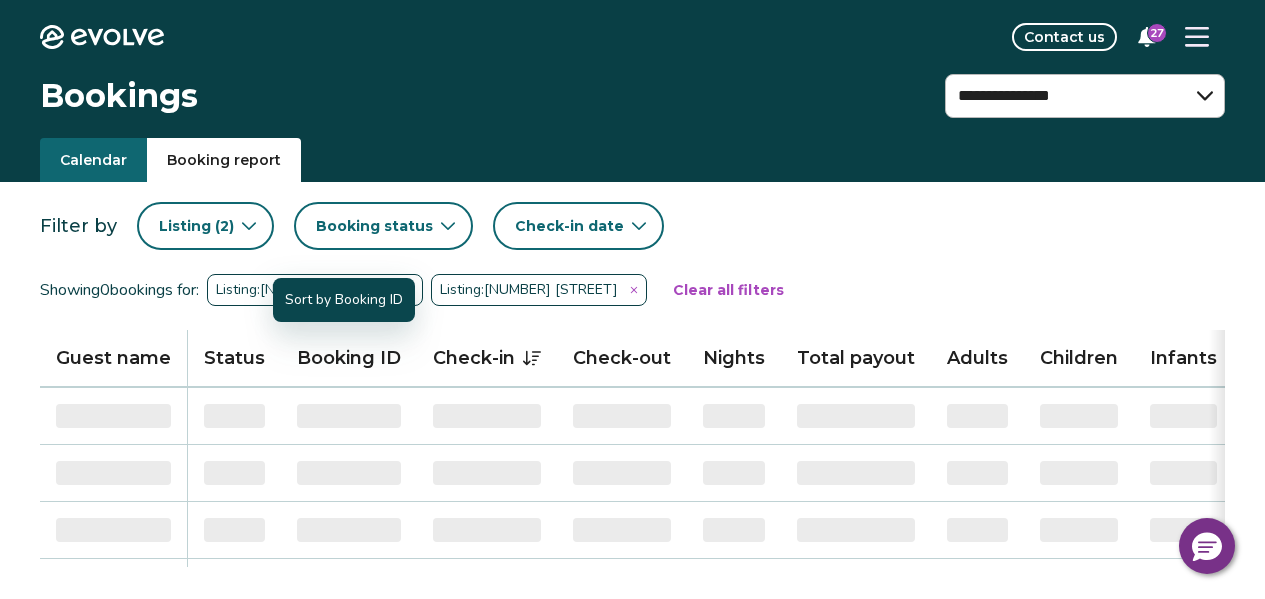 click on "Booking status" at bounding box center (374, 226) 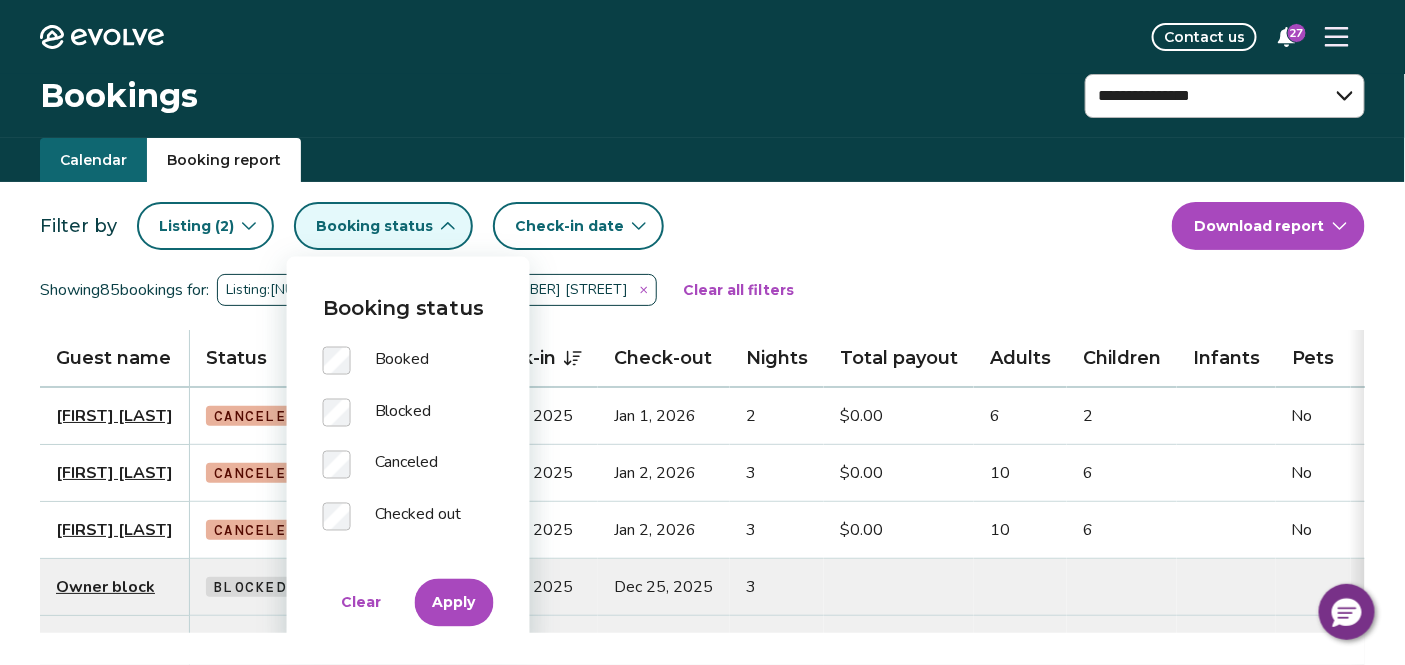 click on "Apply" at bounding box center [454, 603] 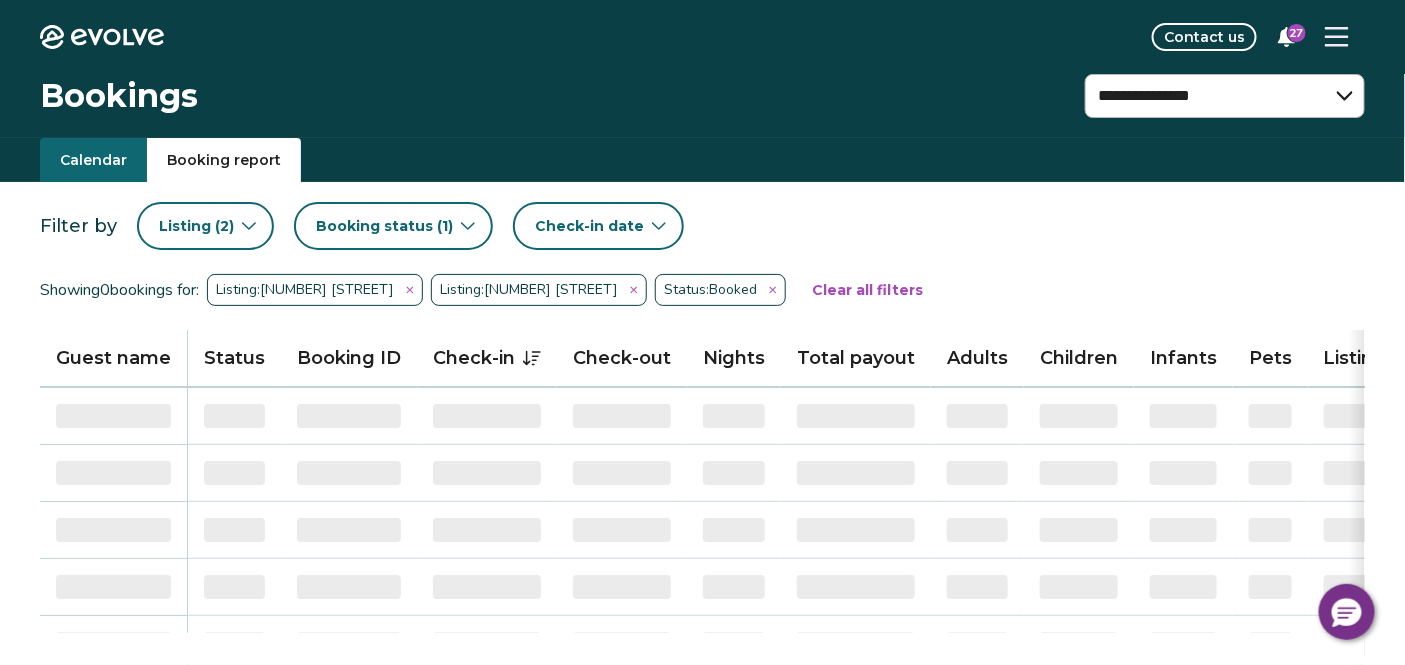 click on "Check-in date" at bounding box center (589, 226) 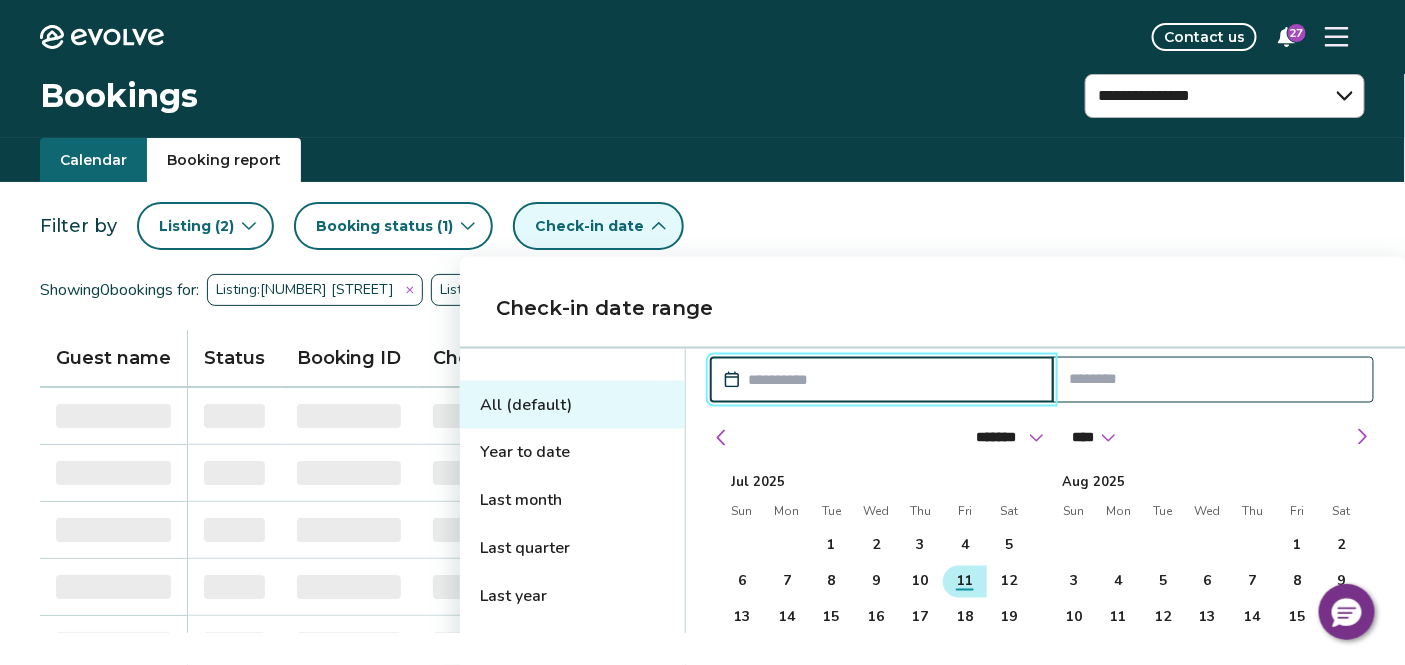 click on "11" at bounding box center (965, 582) 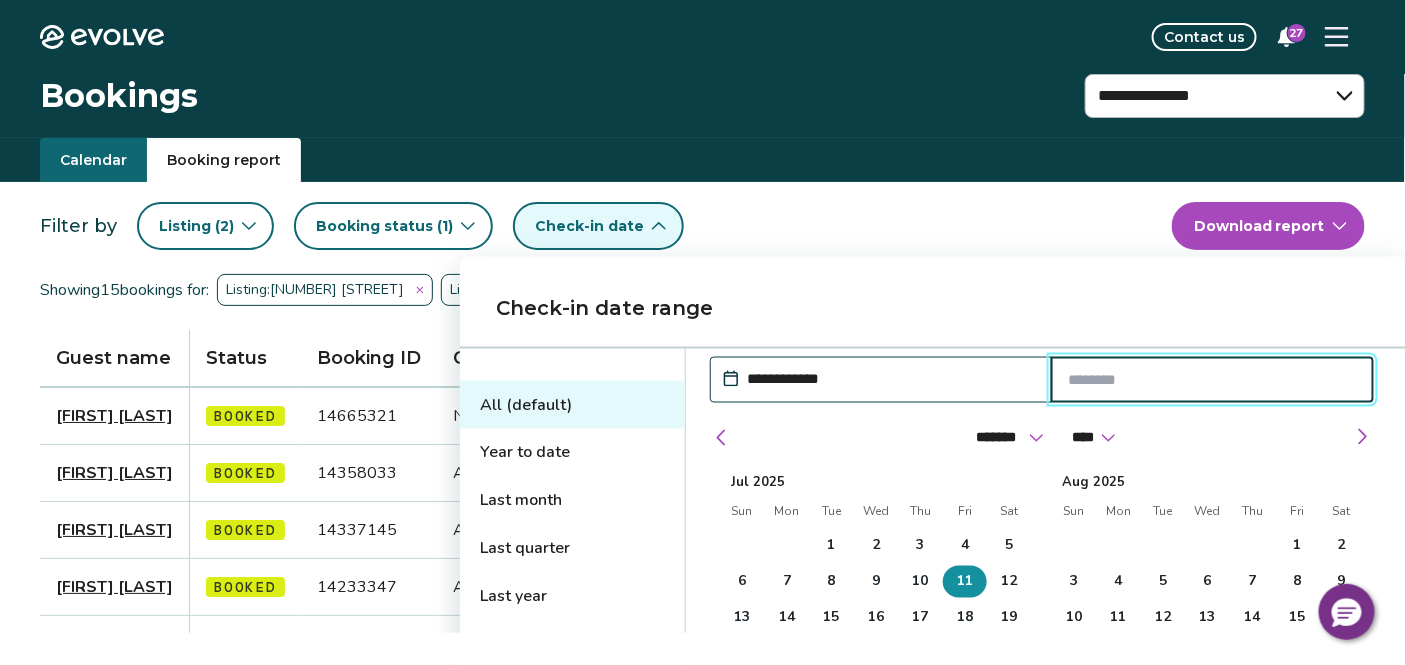 click on "11" at bounding box center (965, 582) 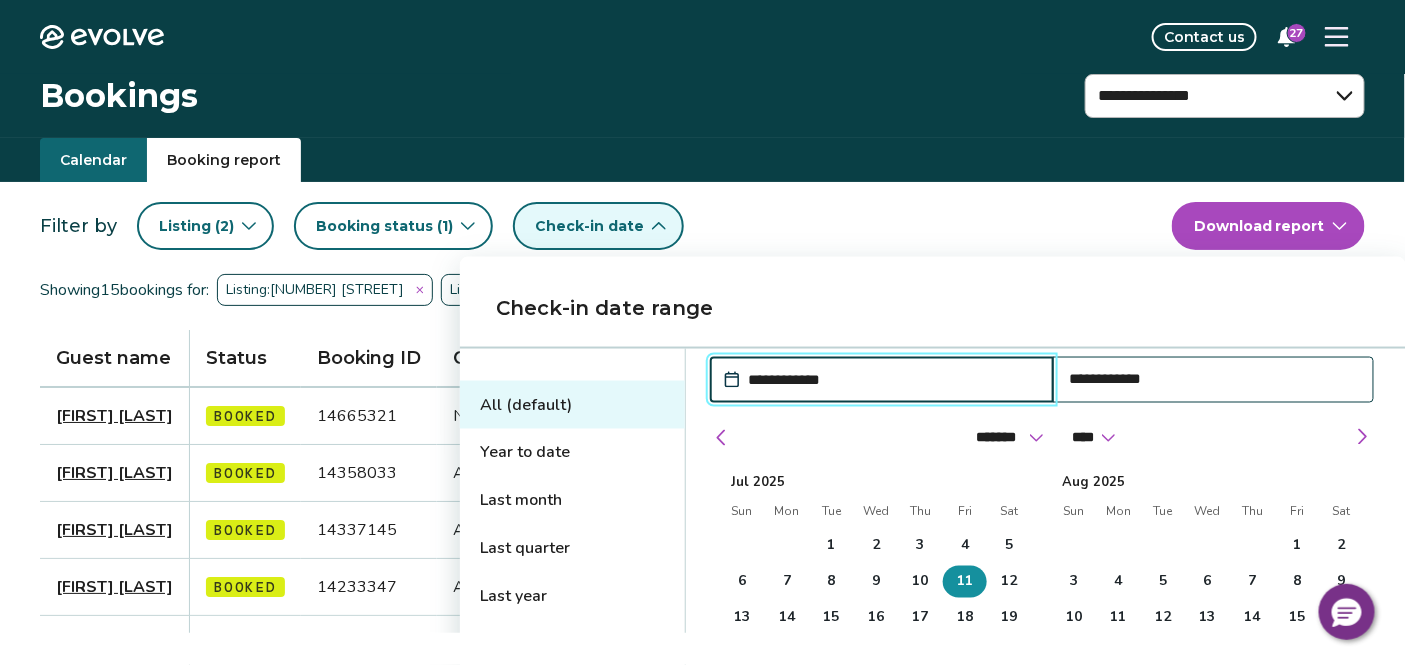 click on "11" at bounding box center [965, 582] 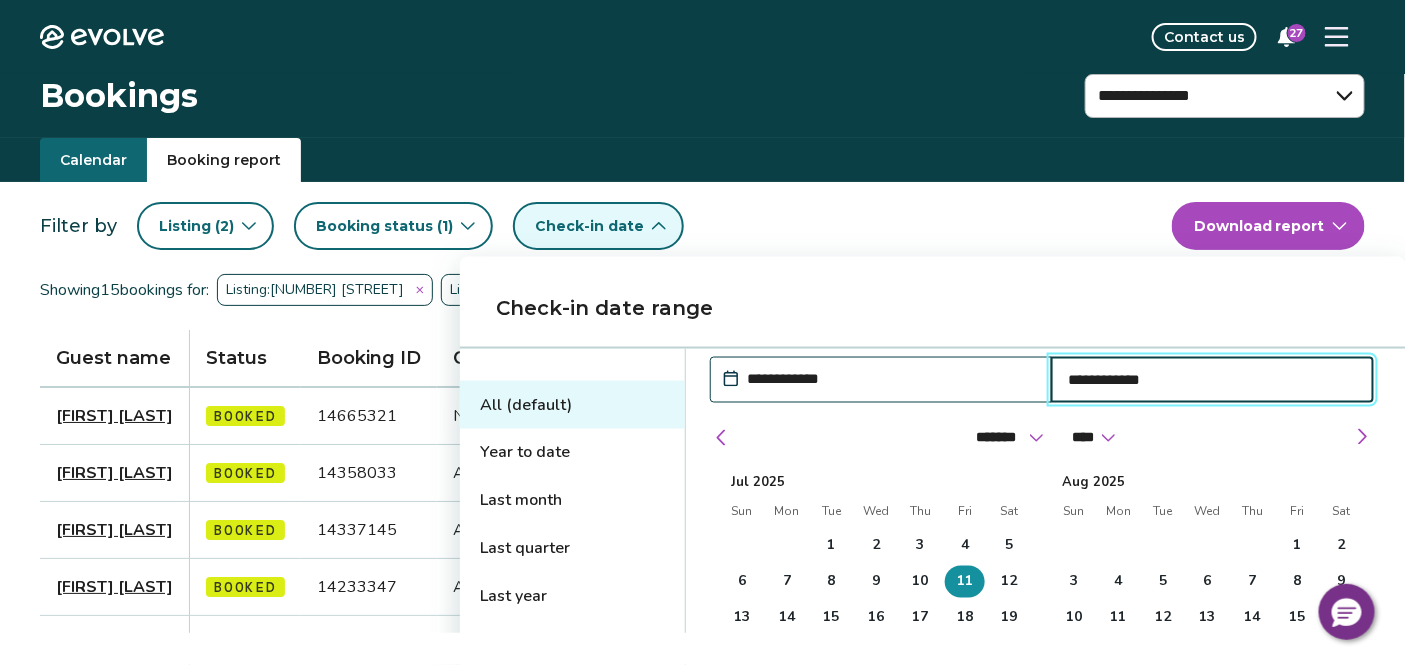 click on "Filter by Listing ( 2 ) Booking status ( 1 ) Check-in date" at bounding box center (606, 226) 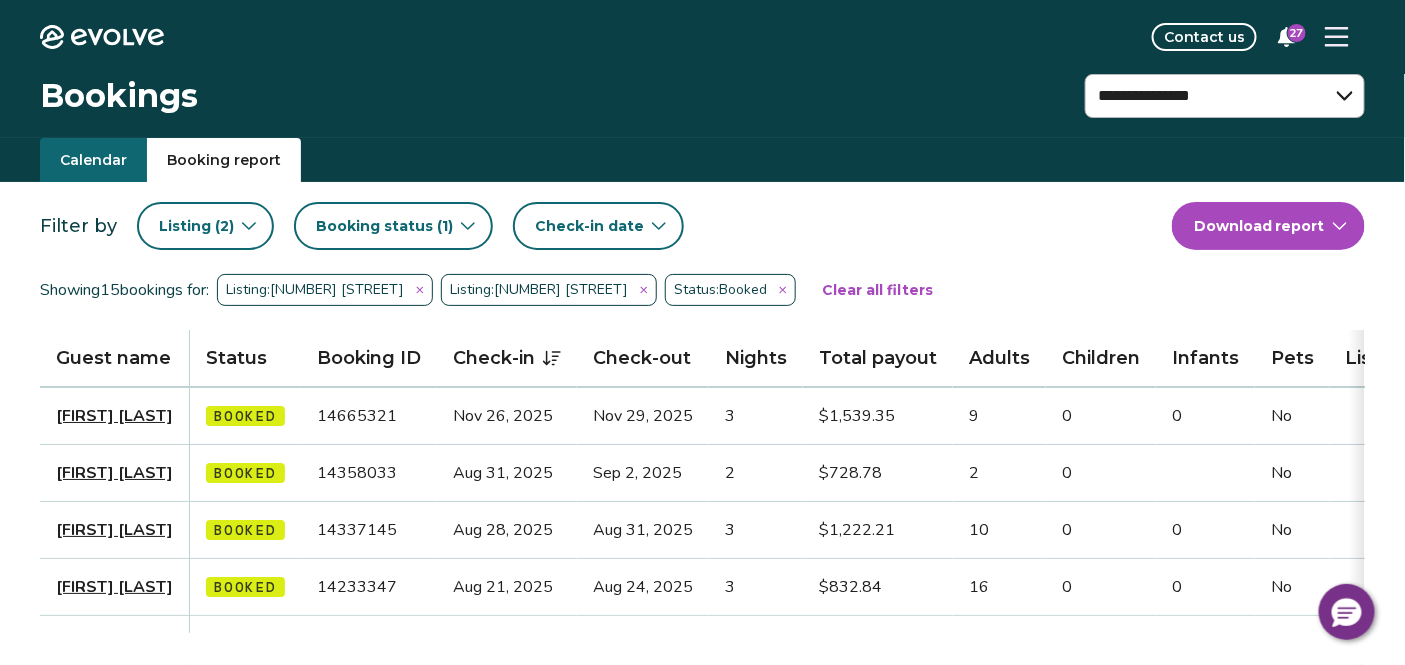 click on "Check-in date" at bounding box center (589, 226) 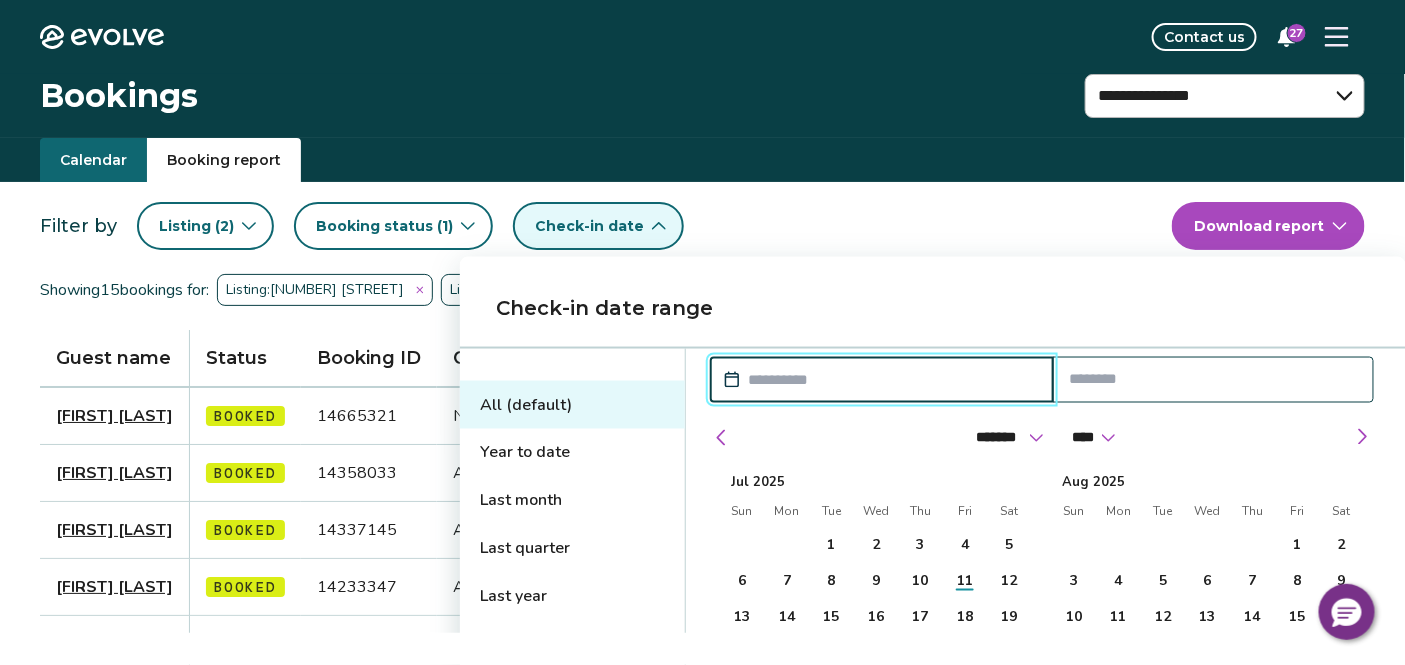 click at bounding box center [722, 438] 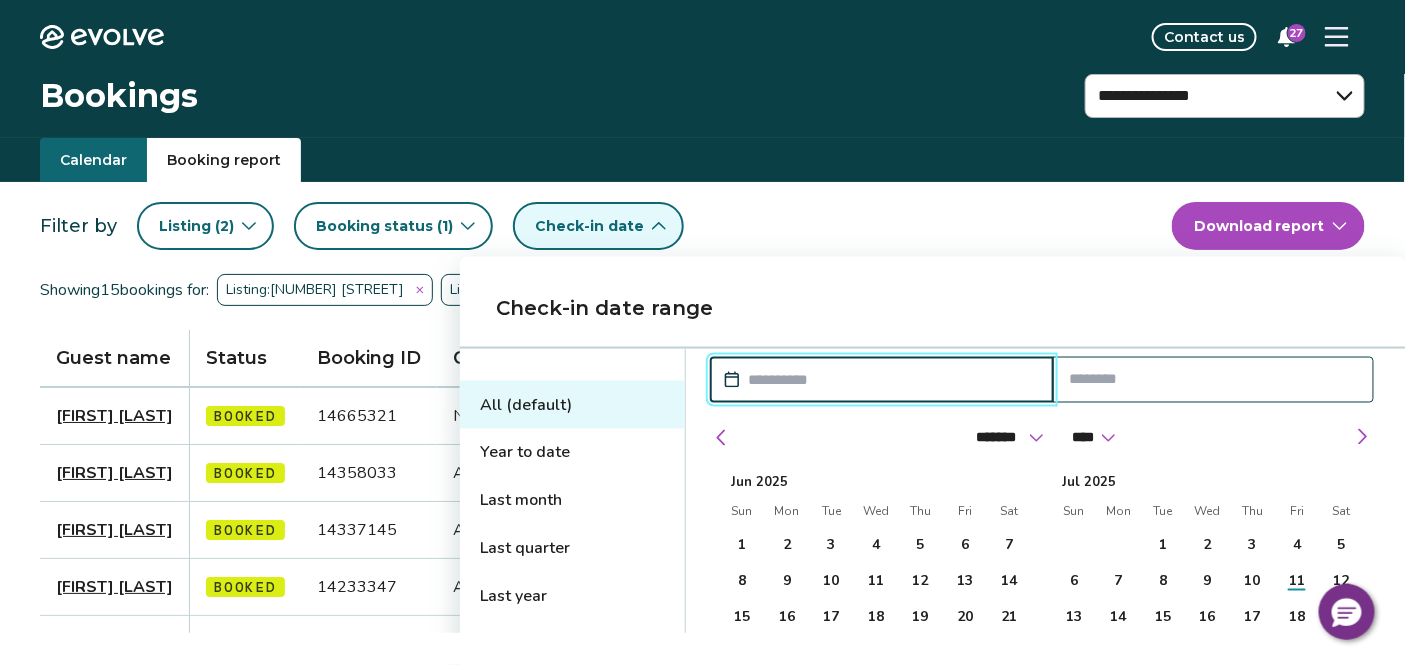 select on "*" 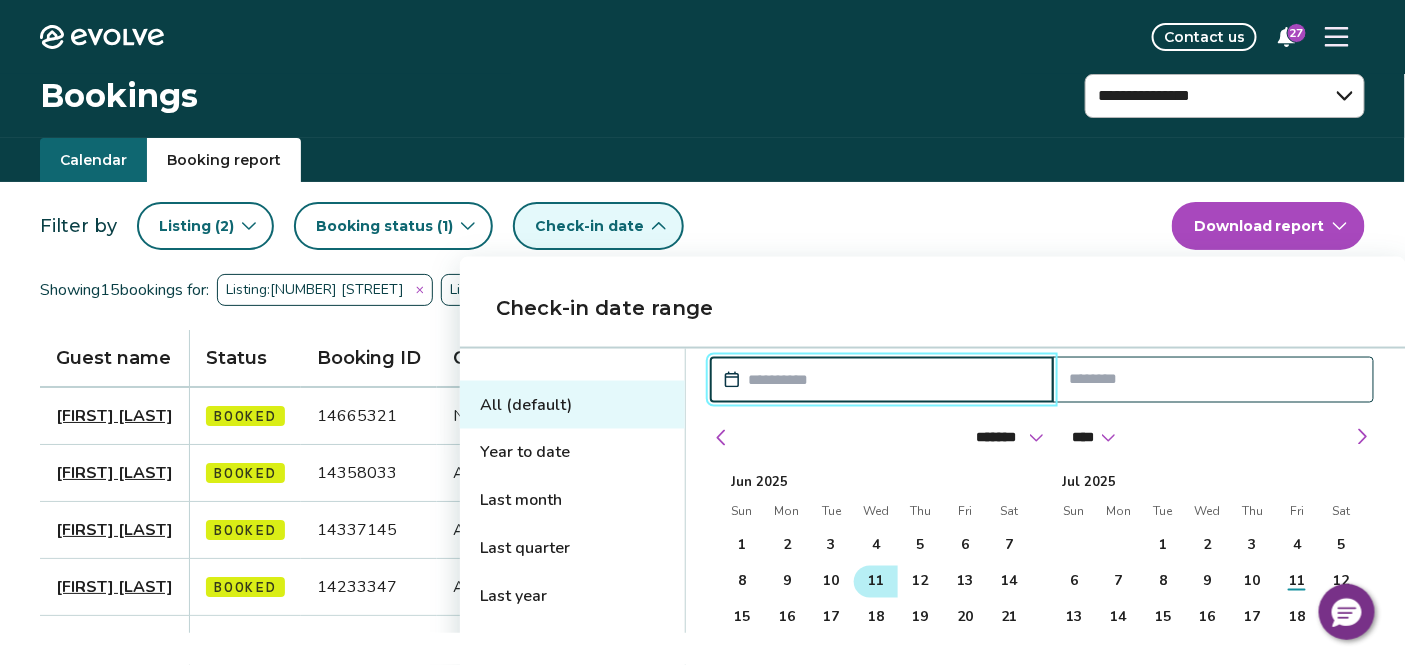 click on "11" at bounding box center (876, 582) 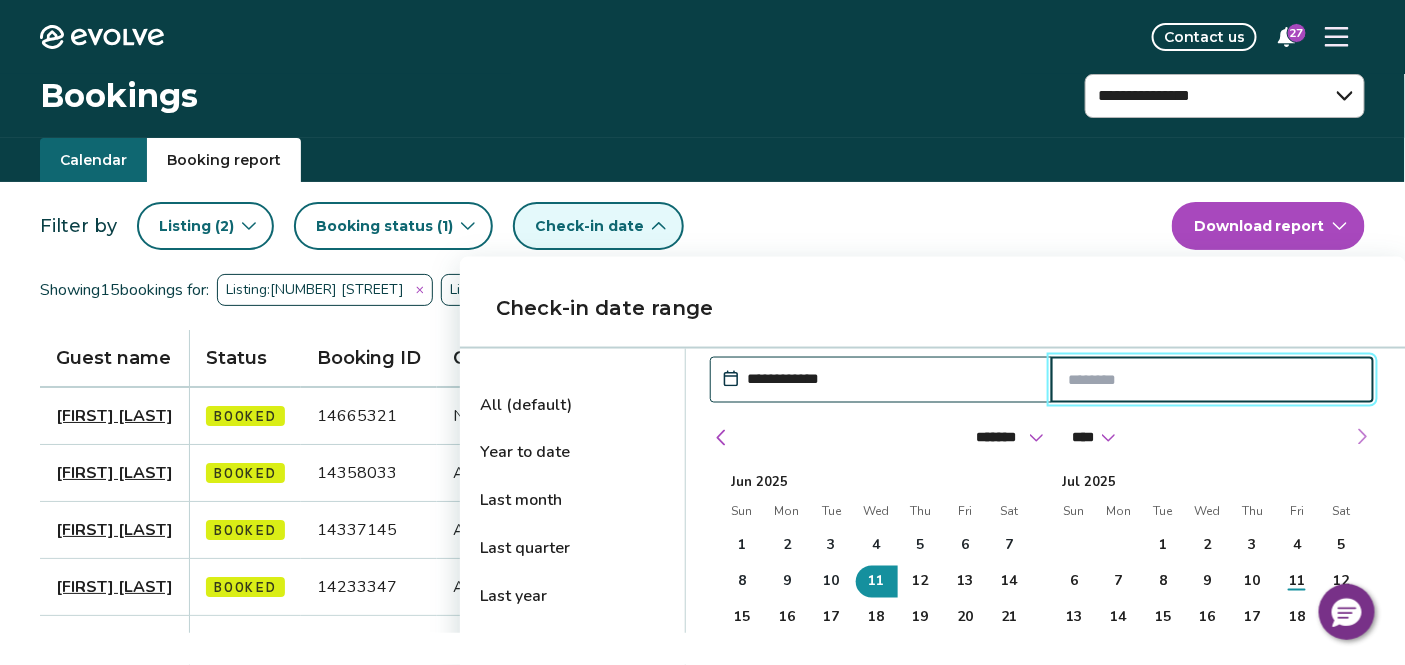 click at bounding box center (1362, 437) 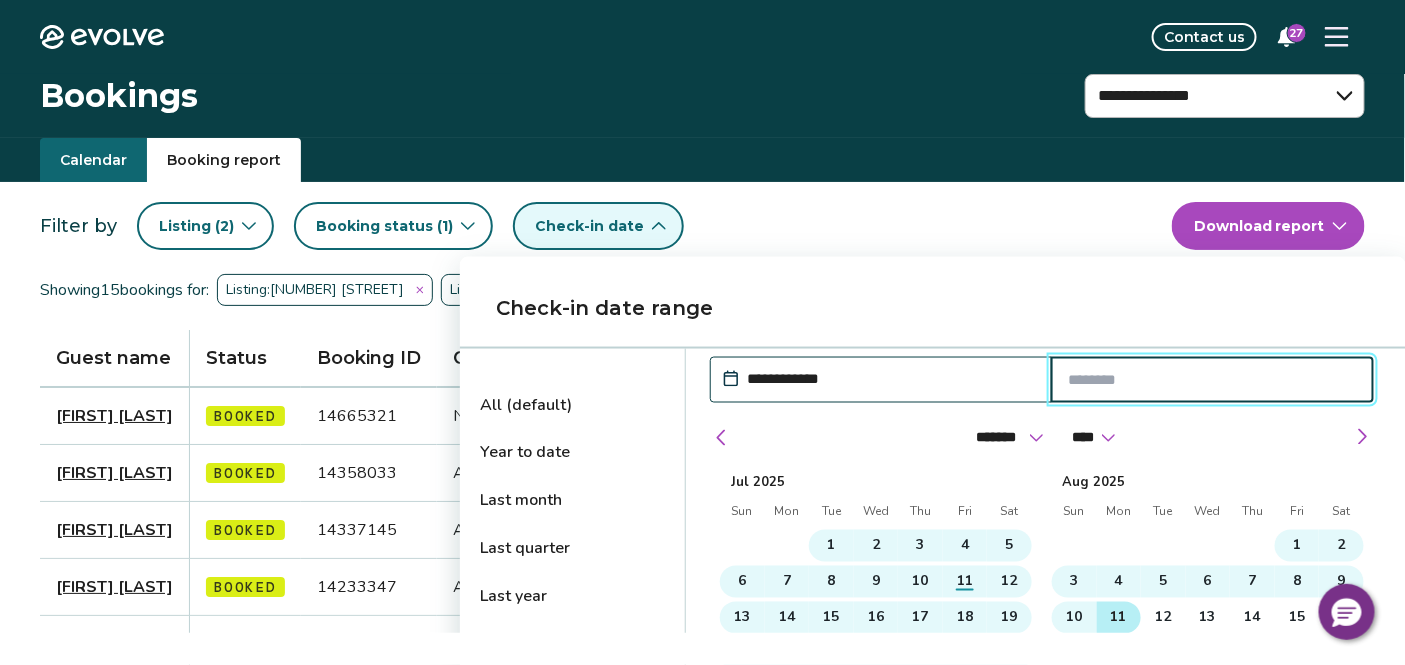 click on "11" at bounding box center [1119, 618] 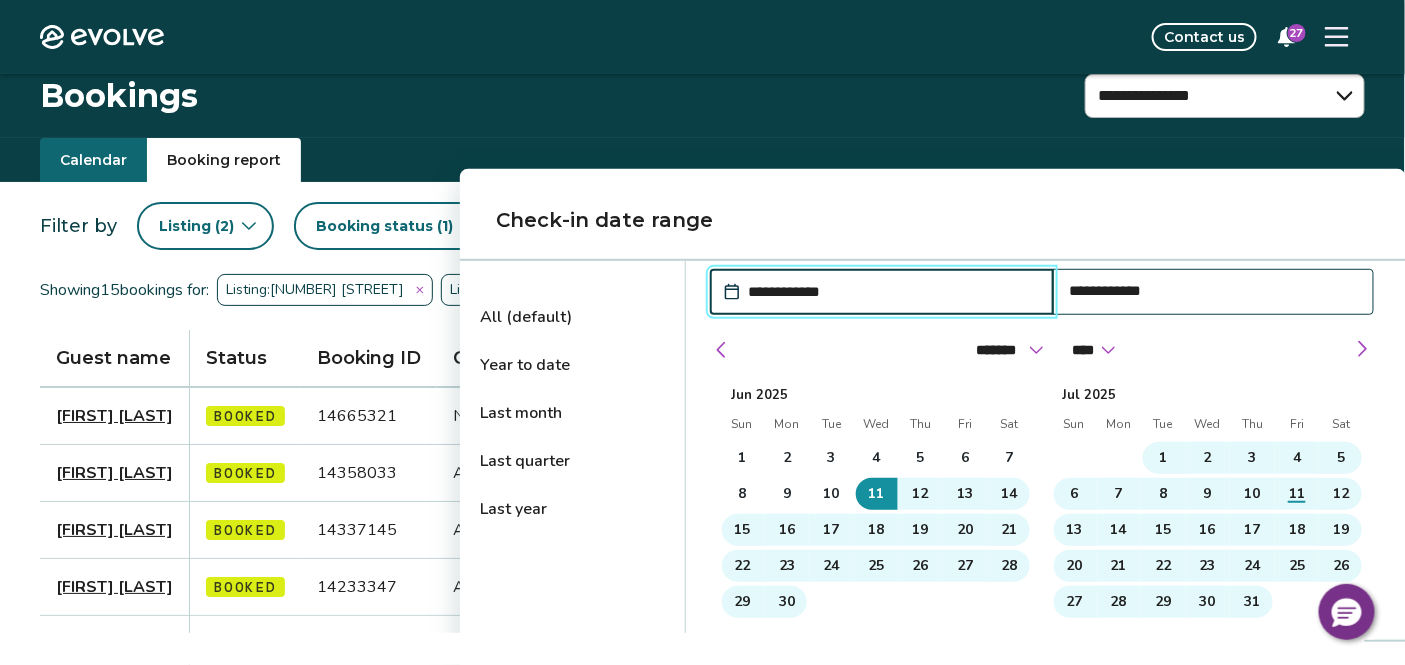 scroll, scrollTop: 254, scrollLeft: 0, axis: vertical 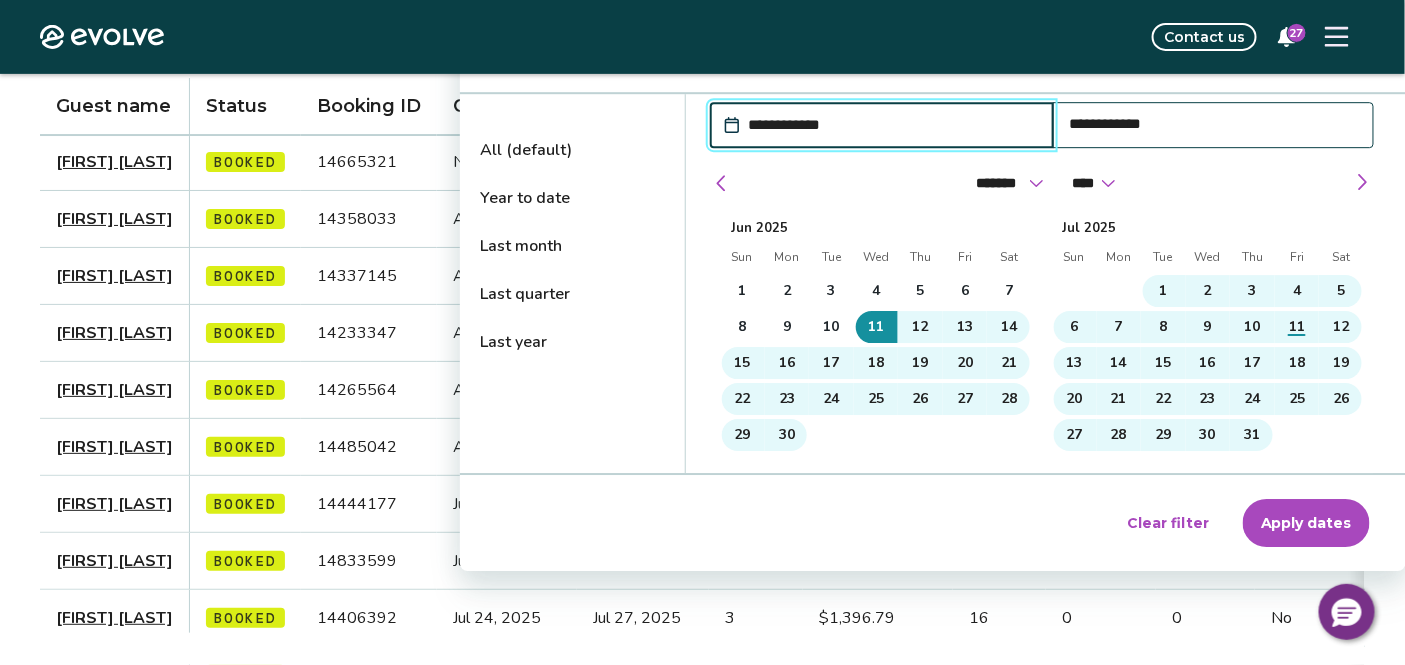 click on "Apply dates" at bounding box center [1306, 523] 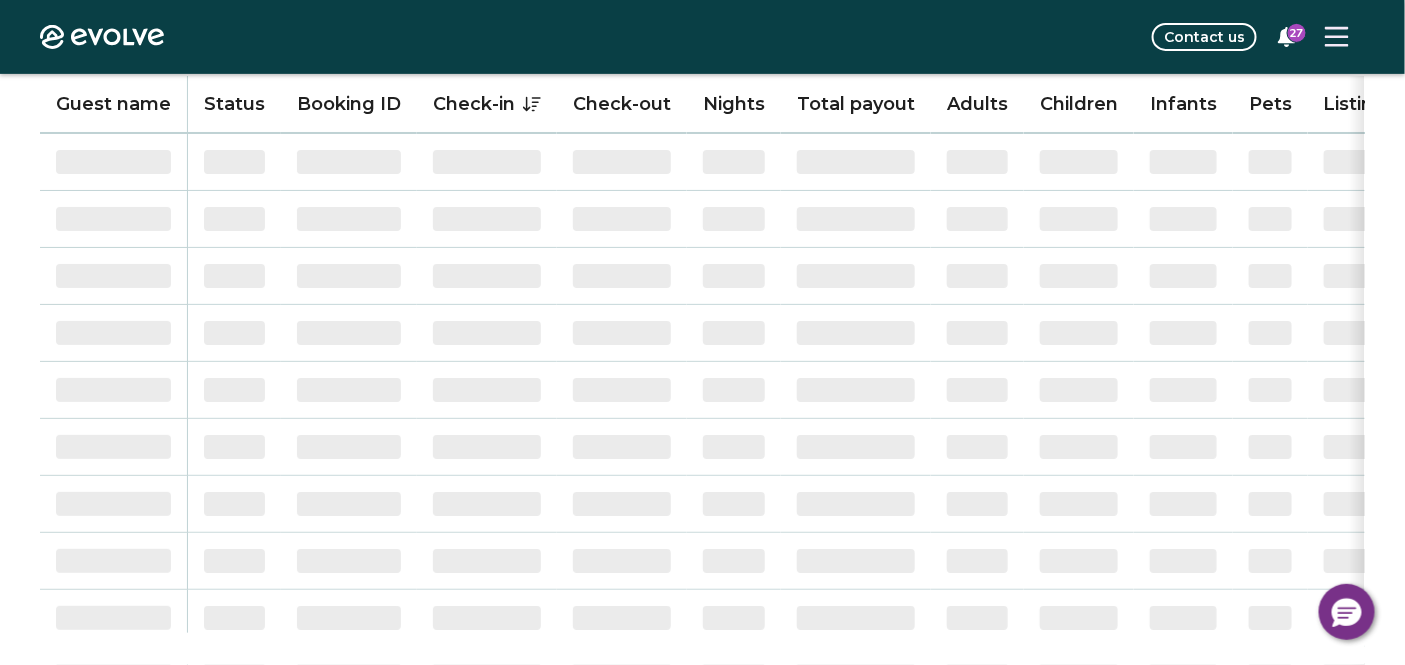 scroll, scrollTop: 0, scrollLeft: 0, axis: both 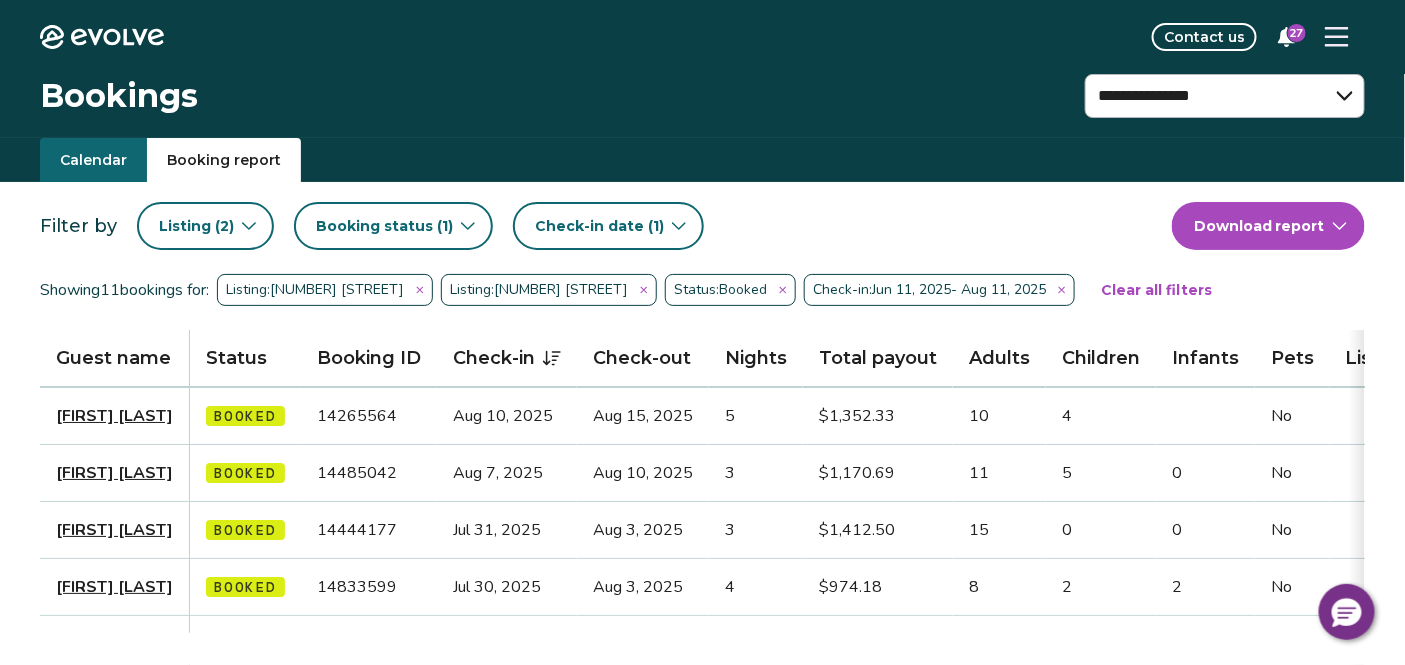 click on "**********" at bounding box center [702, 656] 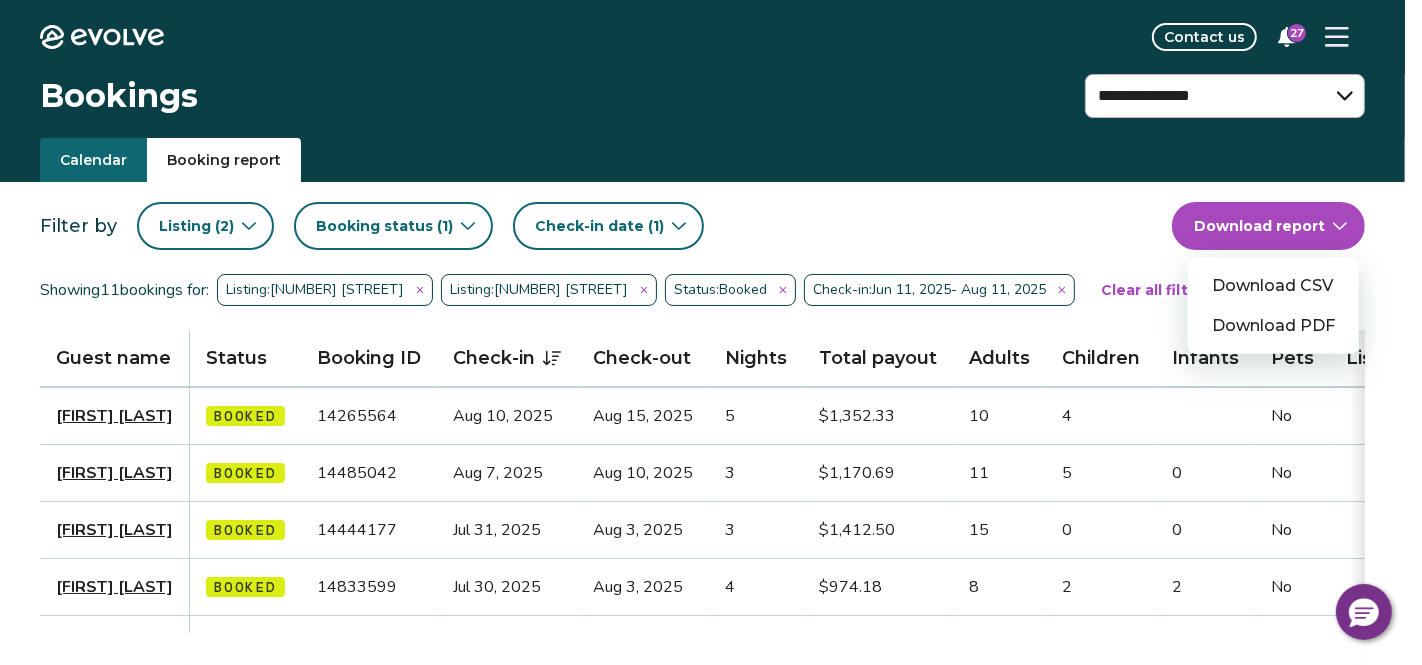 click on "Download CSV" at bounding box center [1273, 286] 